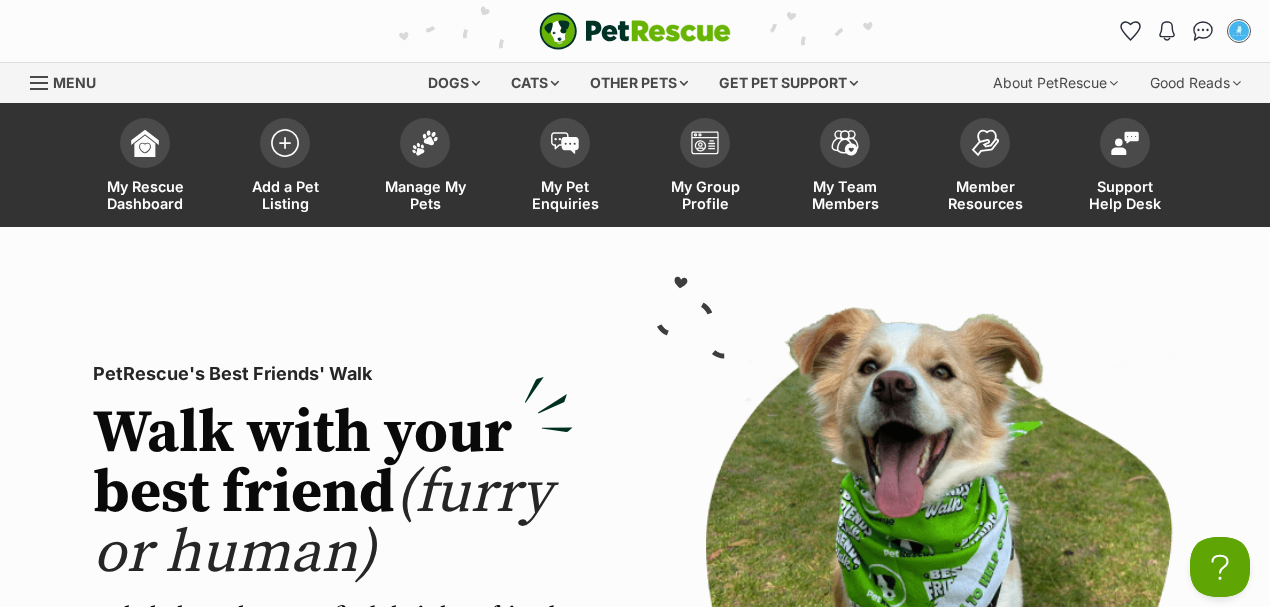 scroll, scrollTop: 0, scrollLeft: 0, axis: both 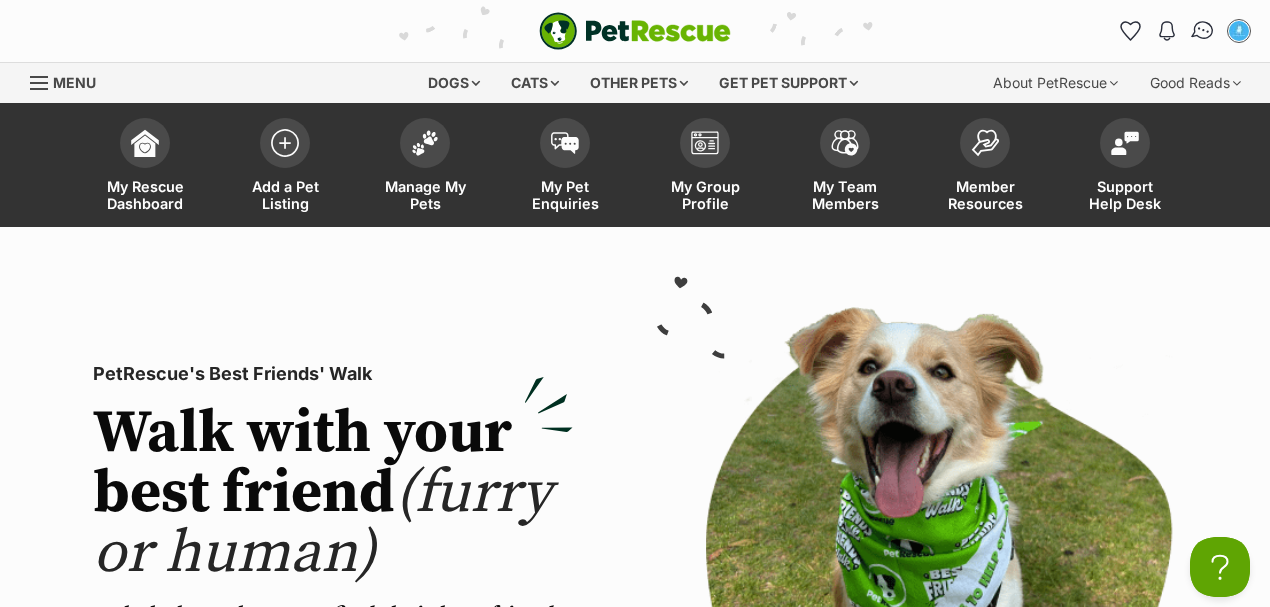 click at bounding box center (1203, 31) 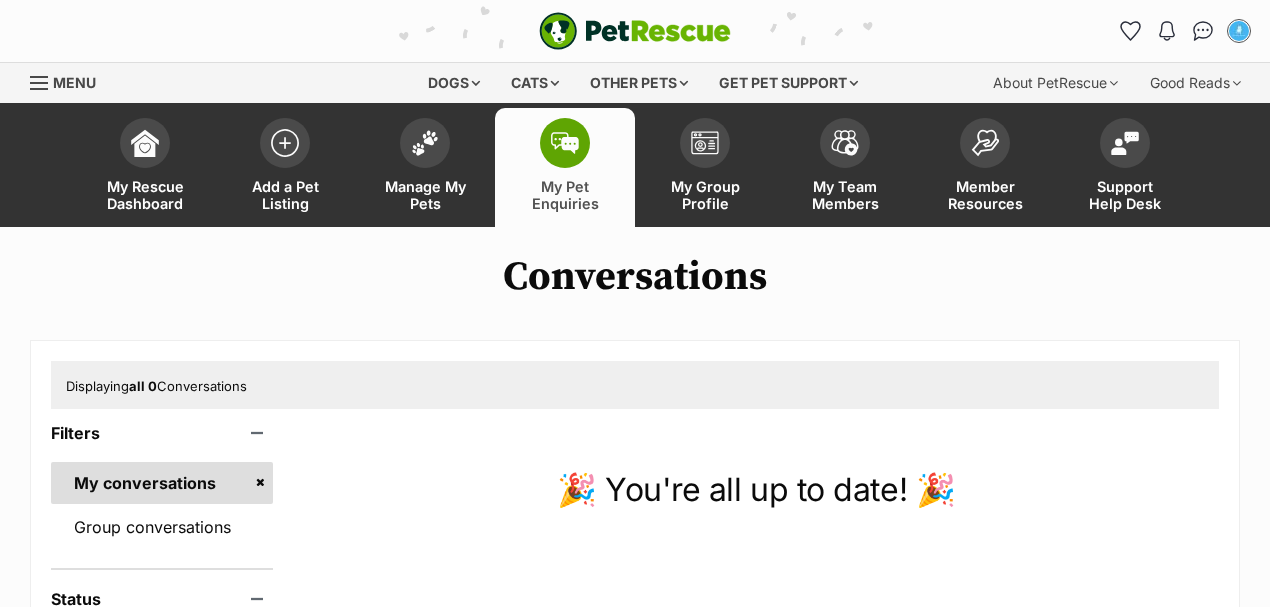scroll, scrollTop: 0, scrollLeft: 0, axis: both 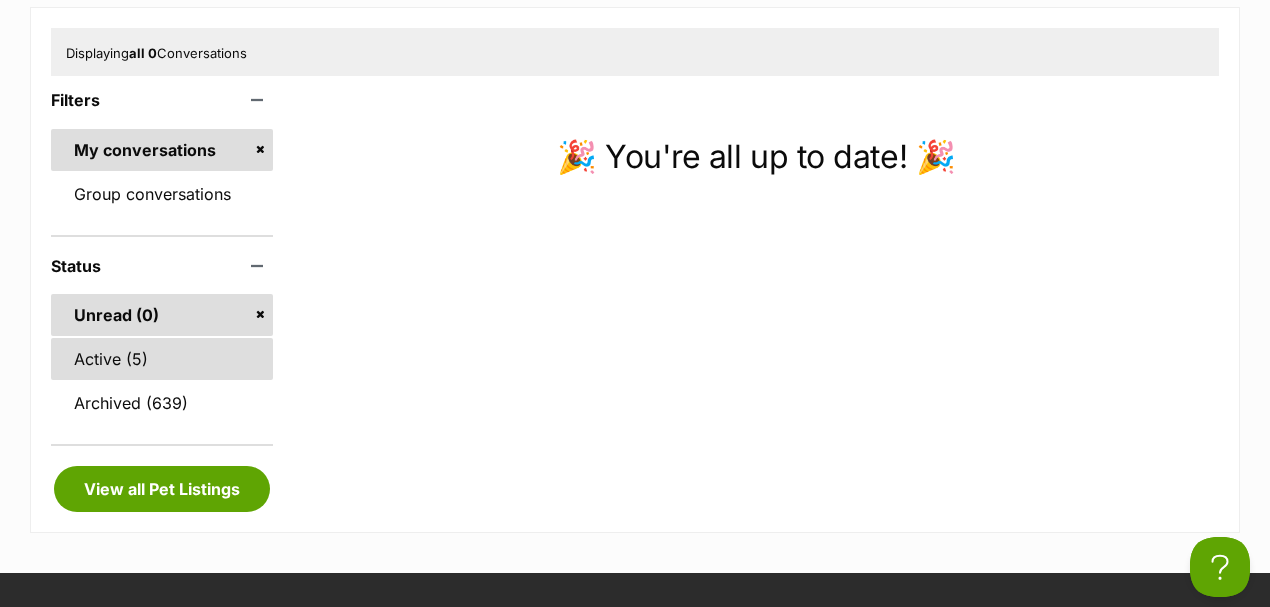 click on "Active (5)" at bounding box center [162, 359] 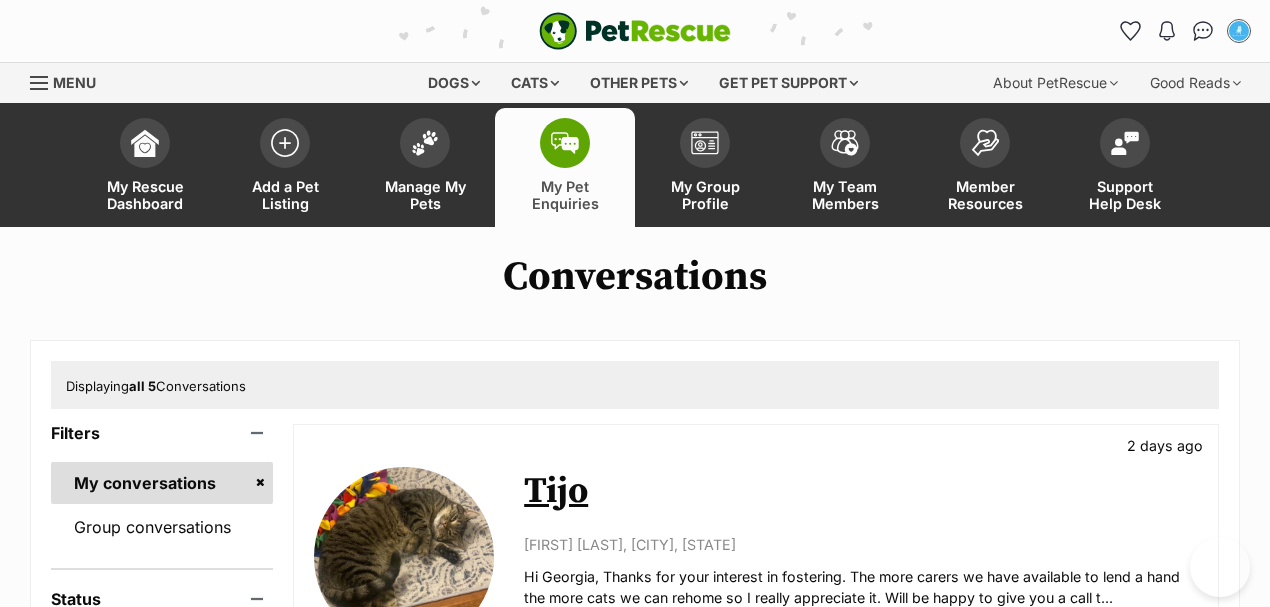 scroll, scrollTop: 0, scrollLeft: 0, axis: both 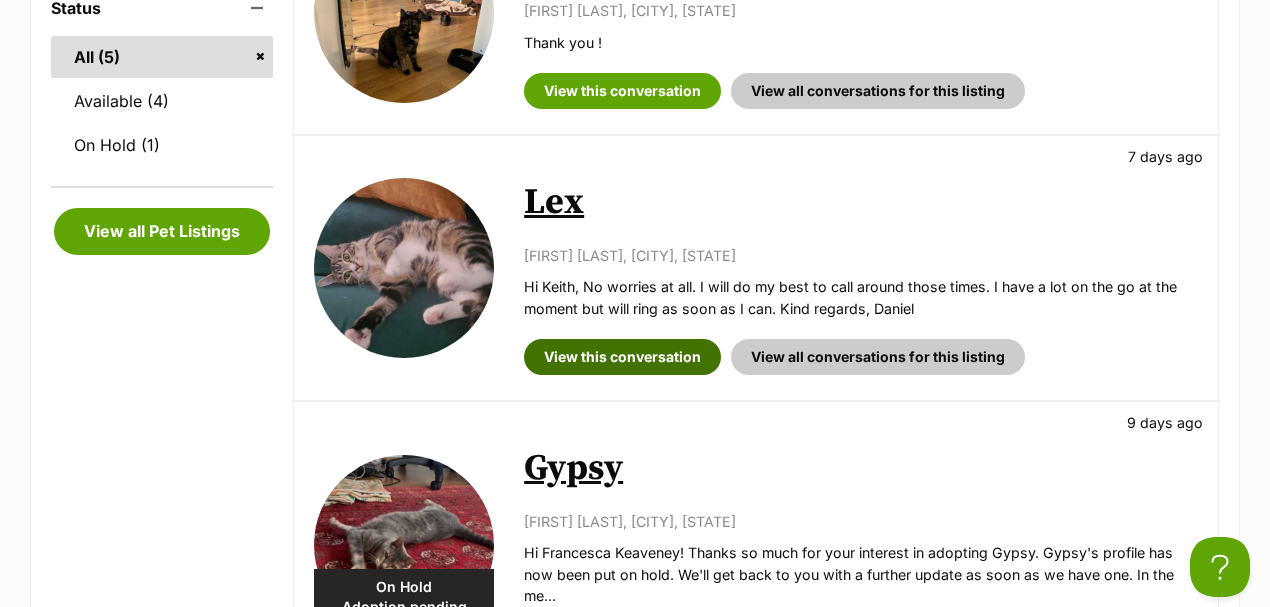 click on "View this conversation" at bounding box center [622, 357] 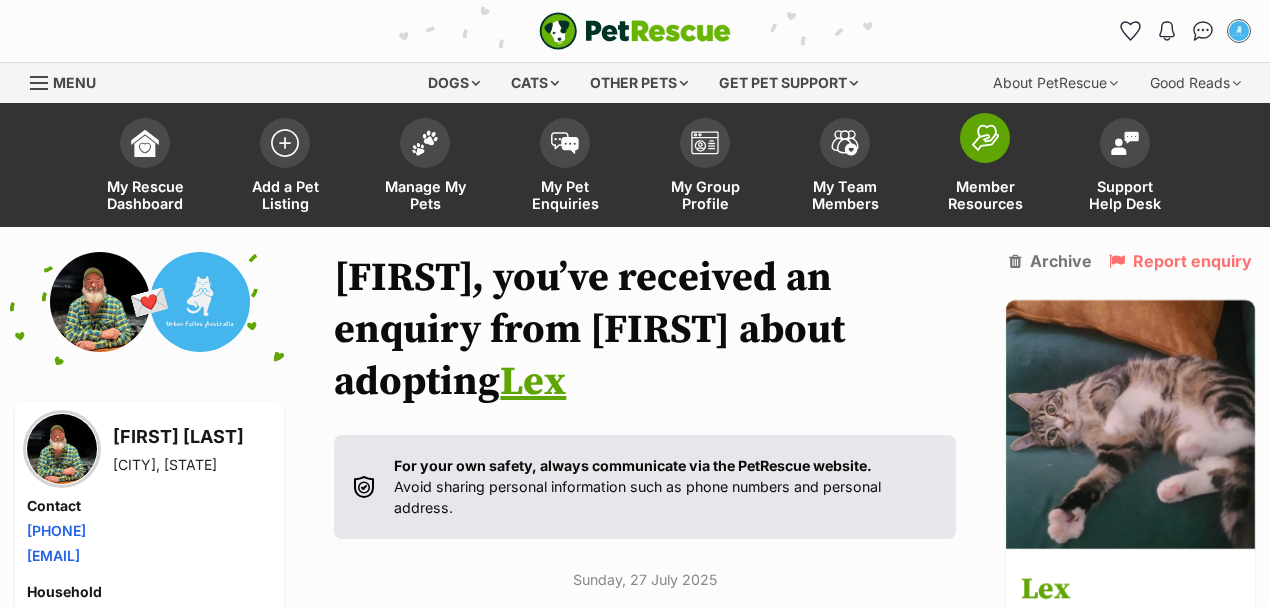 scroll, scrollTop: 0, scrollLeft: 0, axis: both 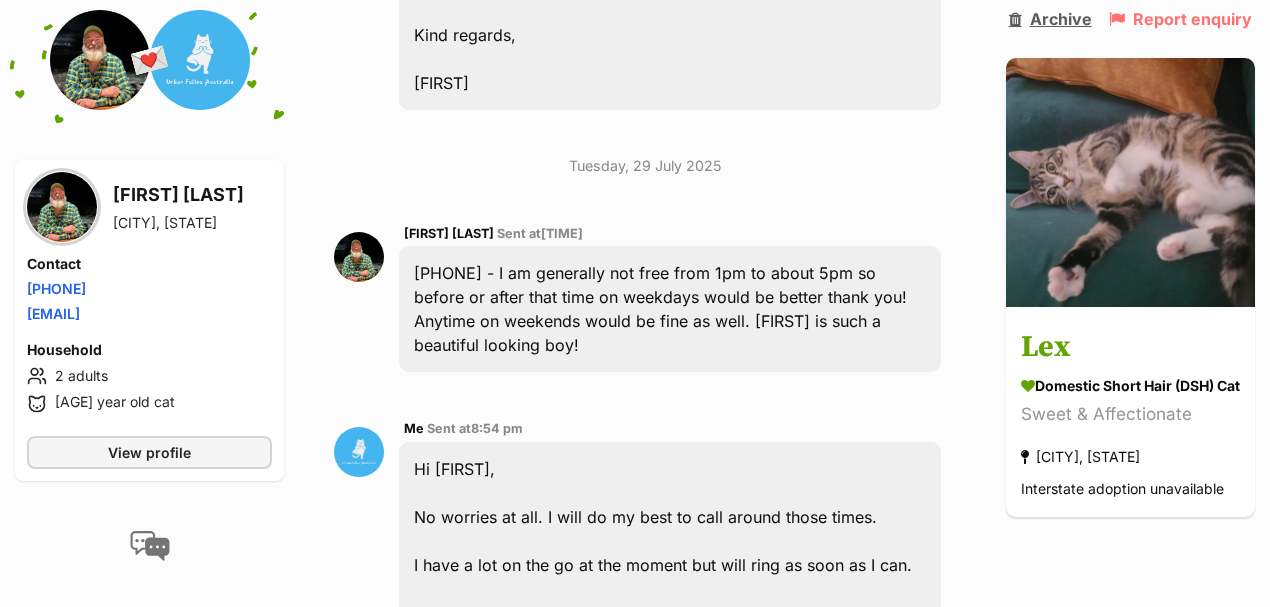 click on "Archive" at bounding box center (1050, 19) 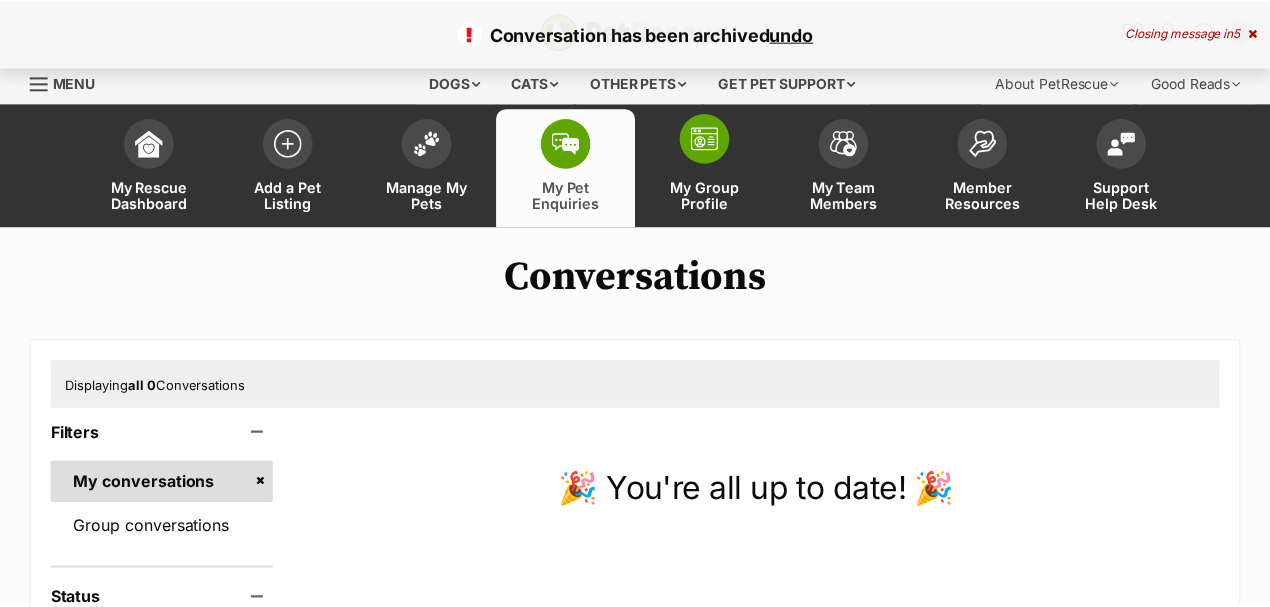scroll, scrollTop: 0, scrollLeft: 0, axis: both 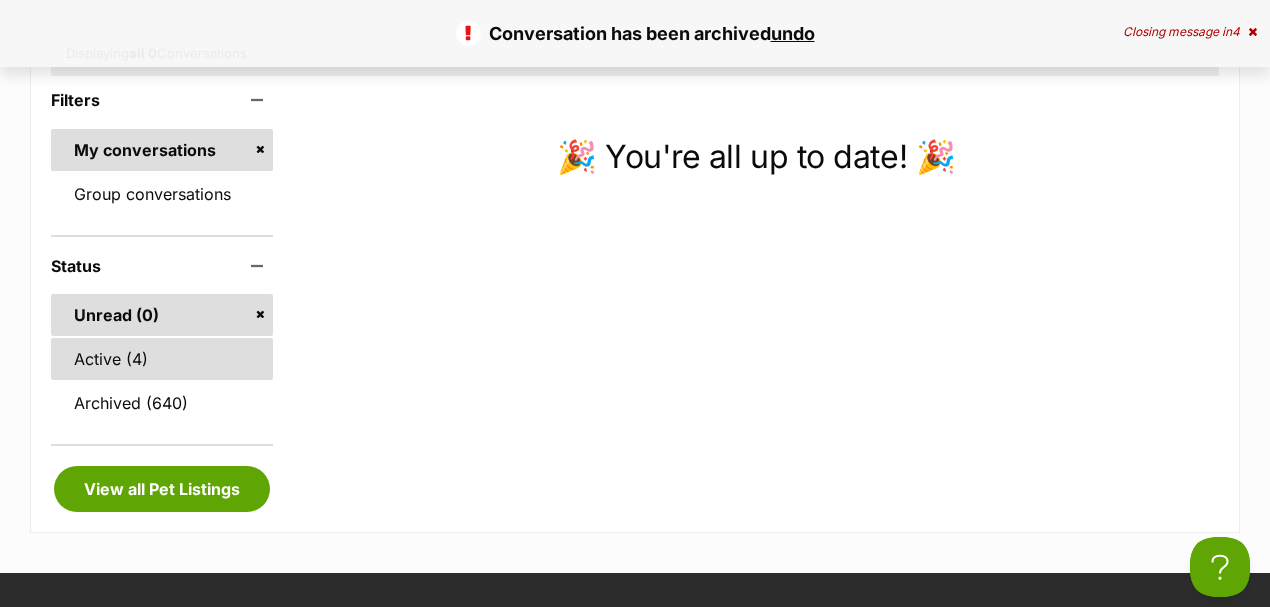 click on "Active (4)" at bounding box center [162, 359] 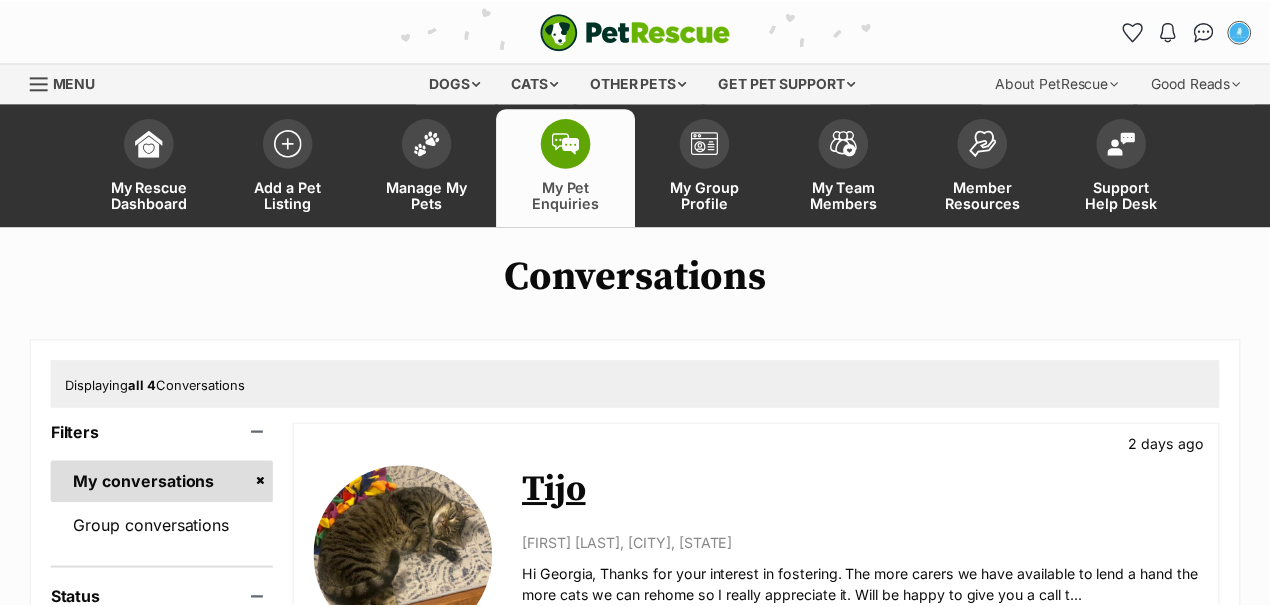 scroll, scrollTop: 126, scrollLeft: 0, axis: vertical 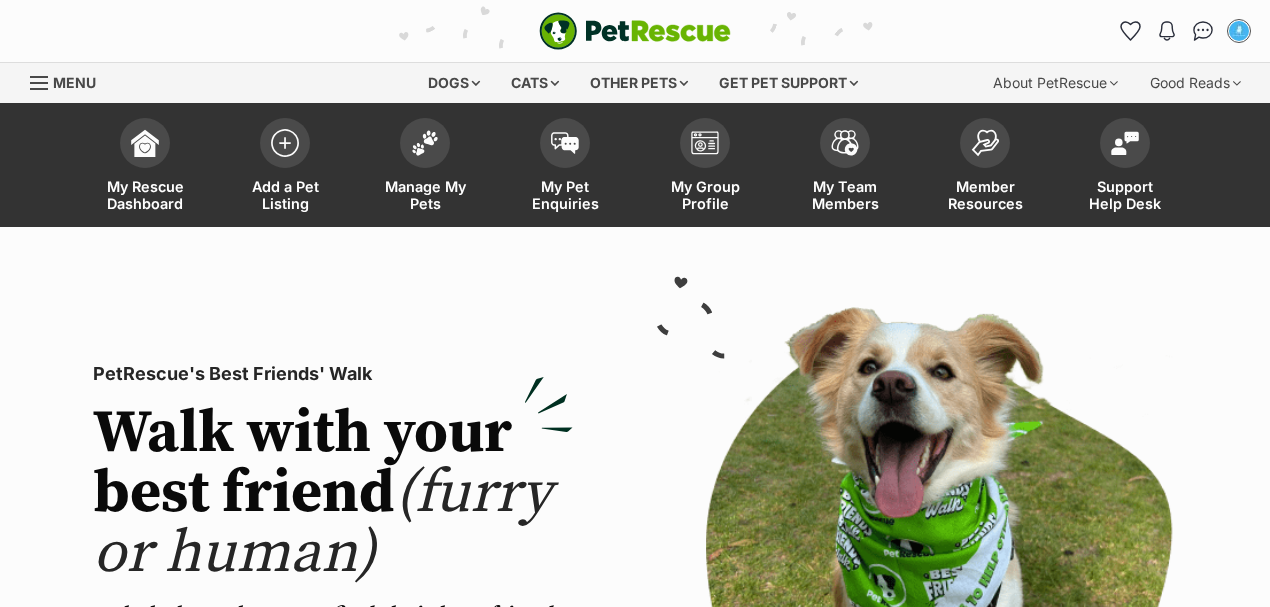 click on "My Group Profile" at bounding box center [705, 195] 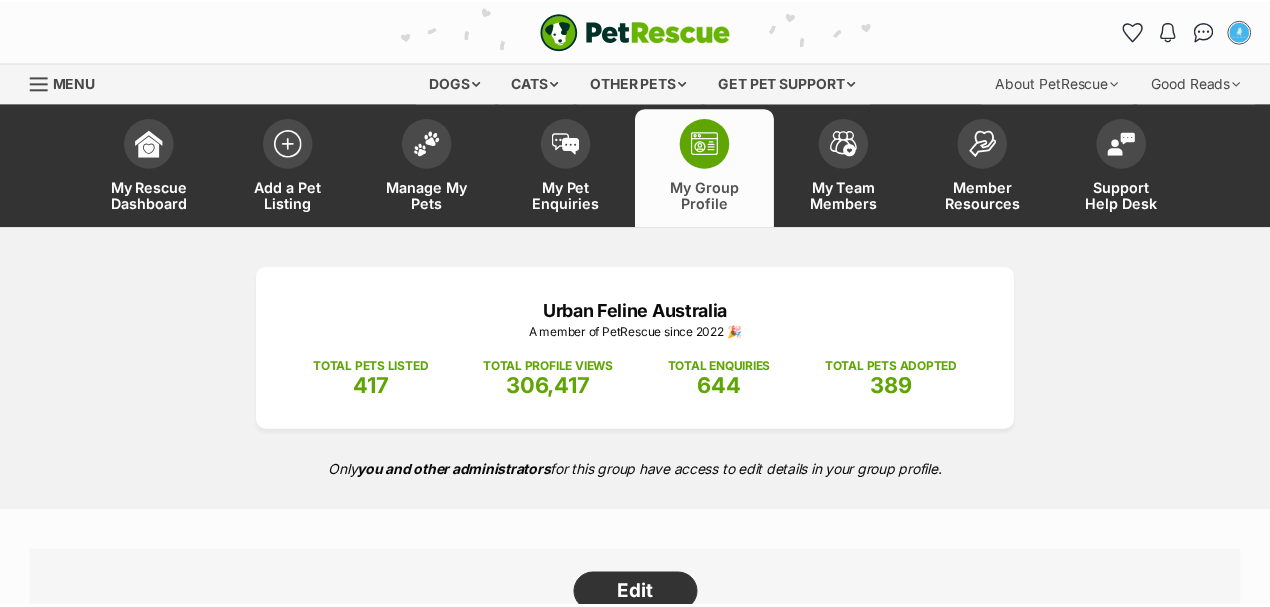 scroll, scrollTop: 0, scrollLeft: 0, axis: both 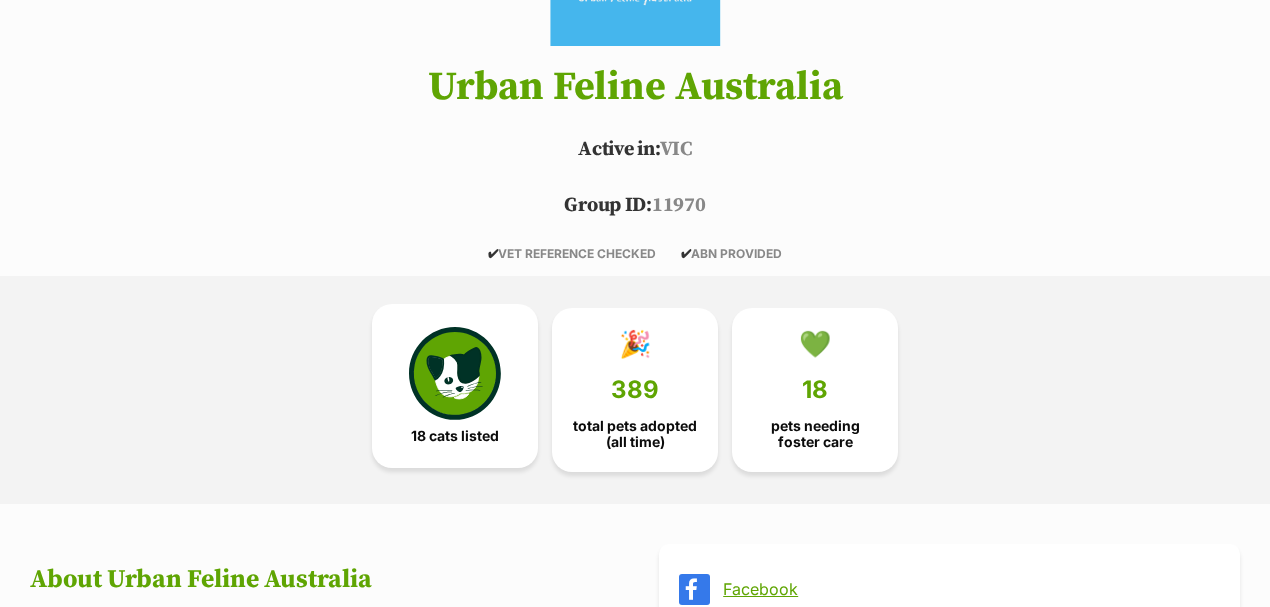 click at bounding box center (455, 373) 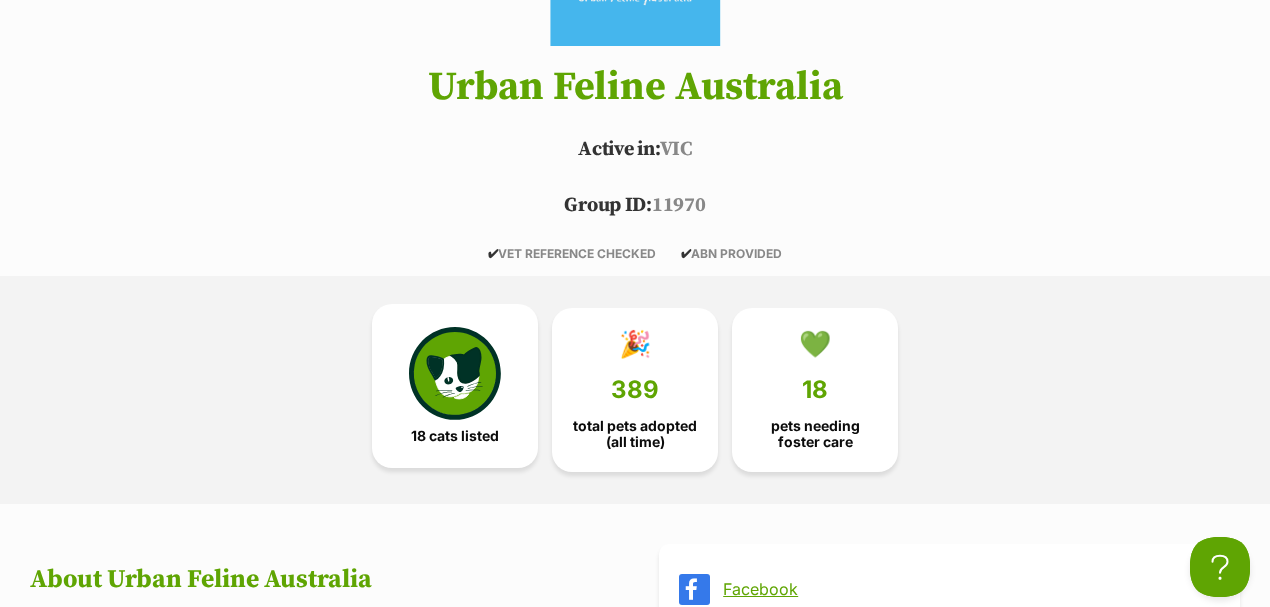 scroll, scrollTop: 0, scrollLeft: 0, axis: both 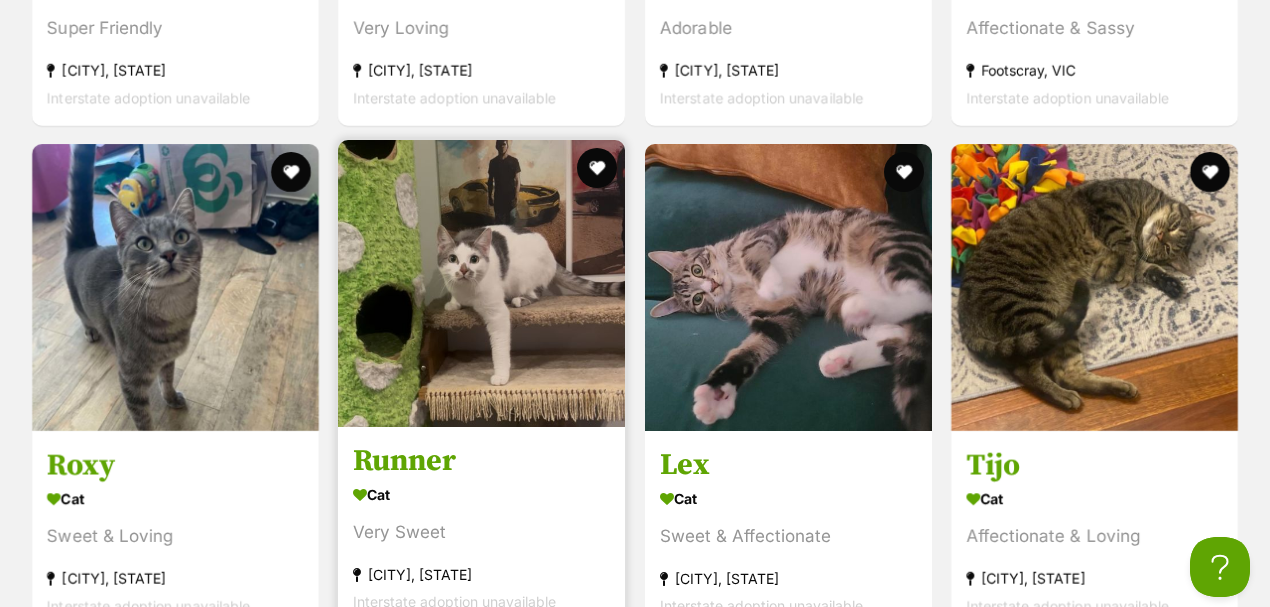 click at bounding box center [481, 283] 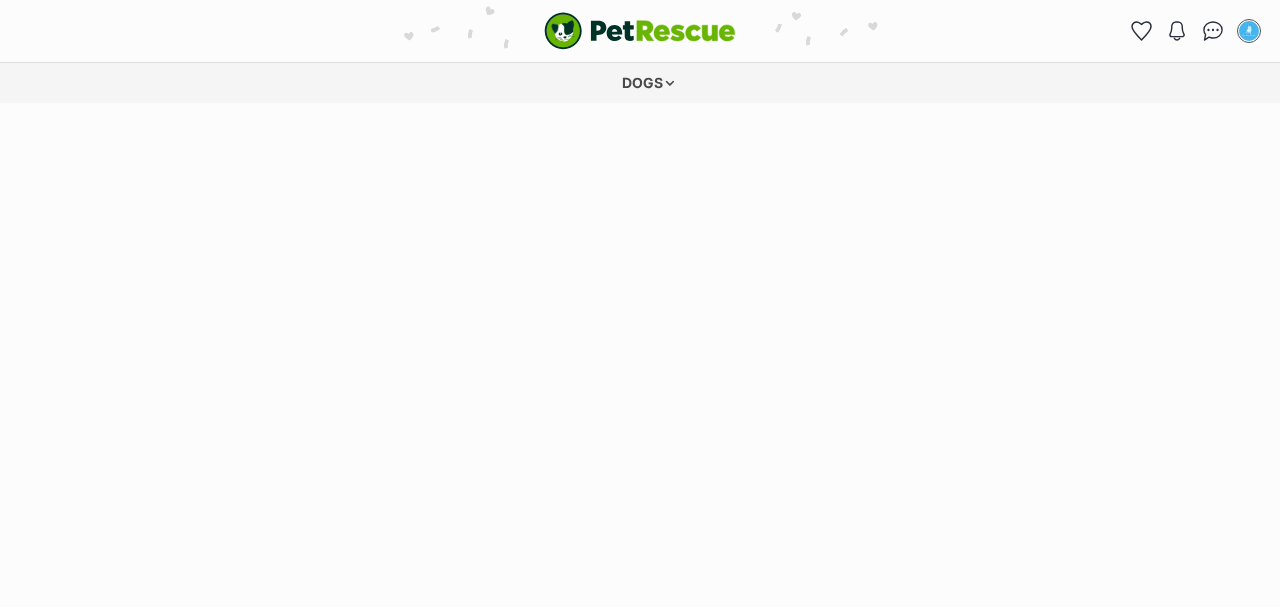 scroll, scrollTop: 0, scrollLeft: 0, axis: both 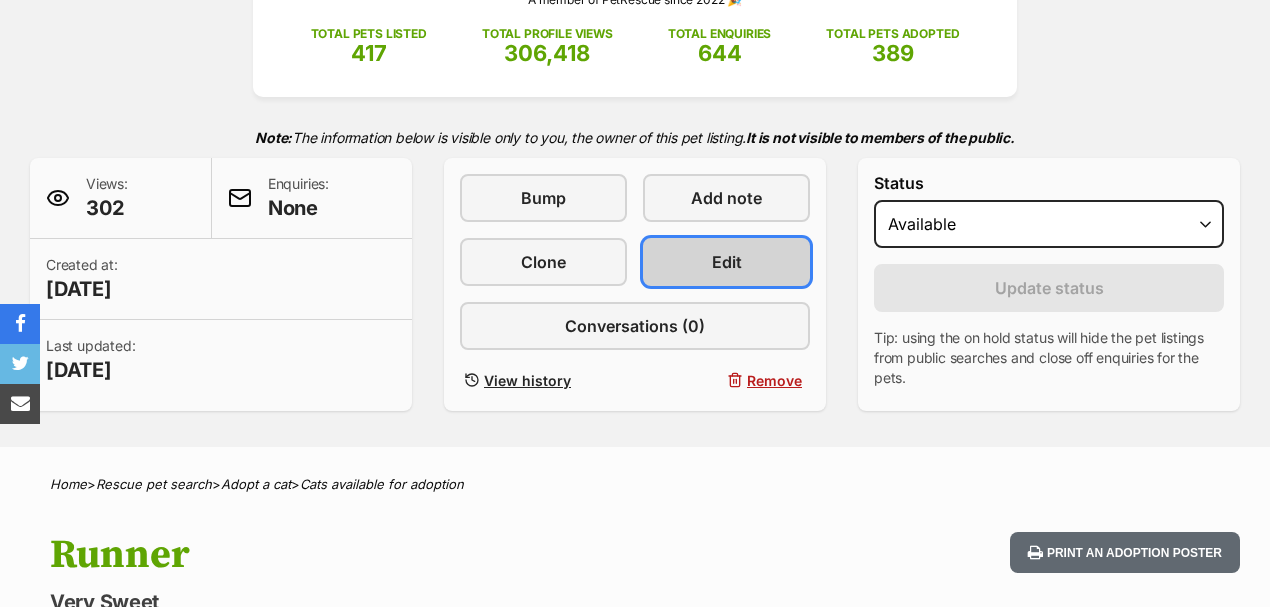 click on "Edit" at bounding box center [727, 262] 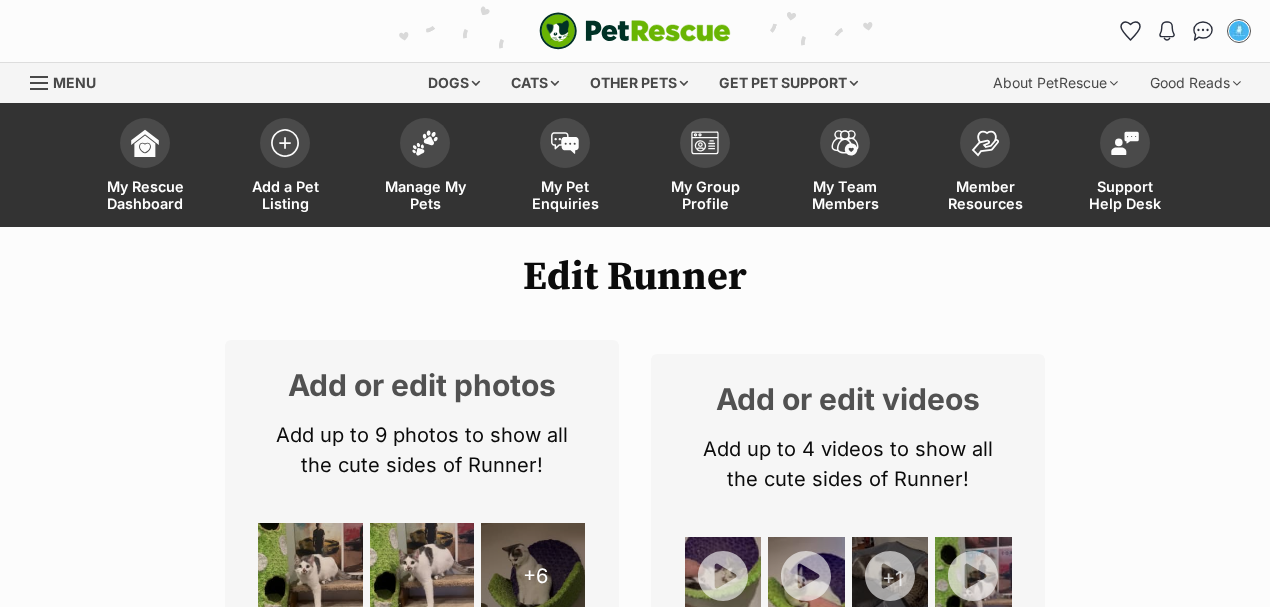scroll, scrollTop: 0, scrollLeft: 0, axis: both 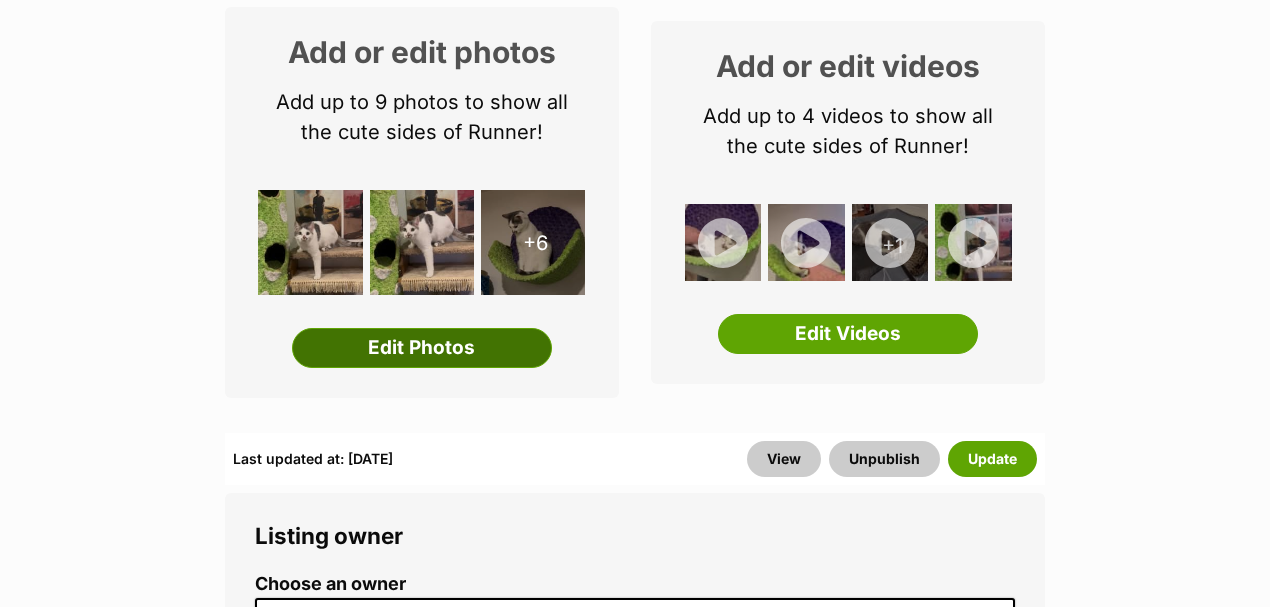 click on "Edit Photos" at bounding box center [422, 348] 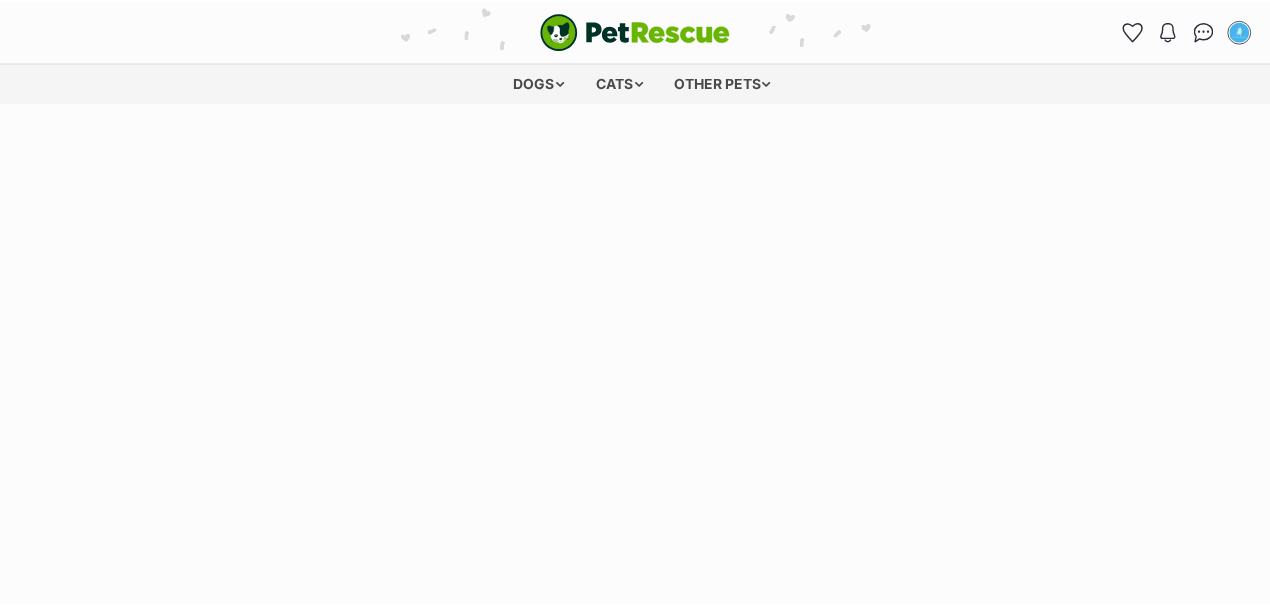 scroll, scrollTop: 0, scrollLeft: 0, axis: both 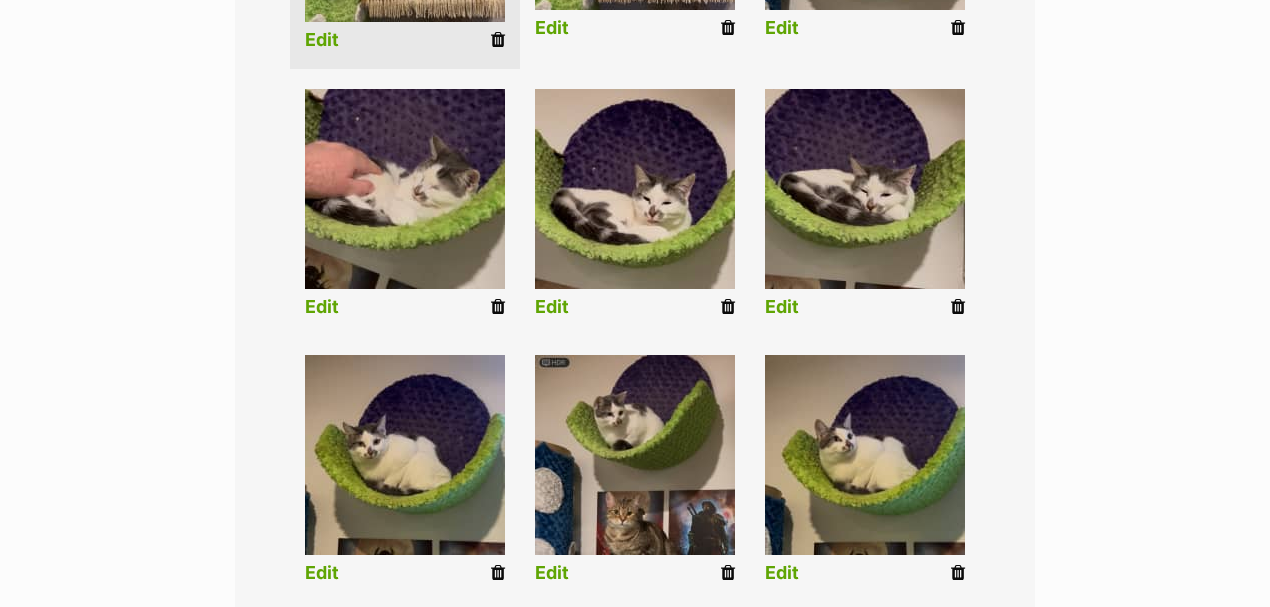 click at bounding box center (498, 307) 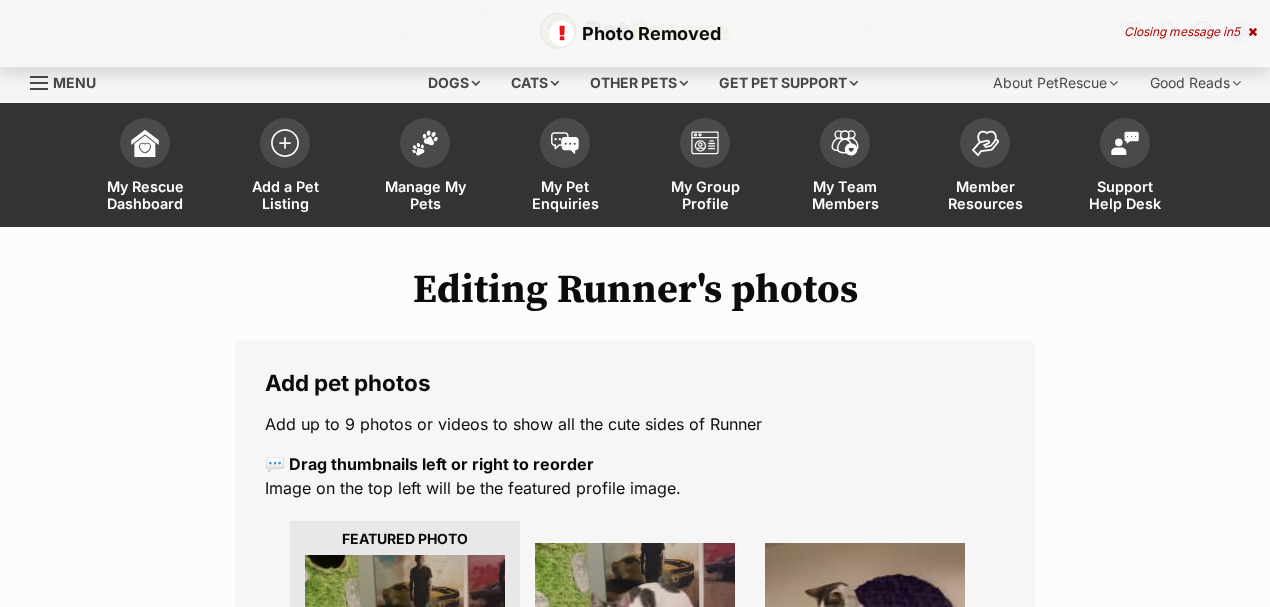 scroll, scrollTop: 0, scrollLeft: 0, axis: both 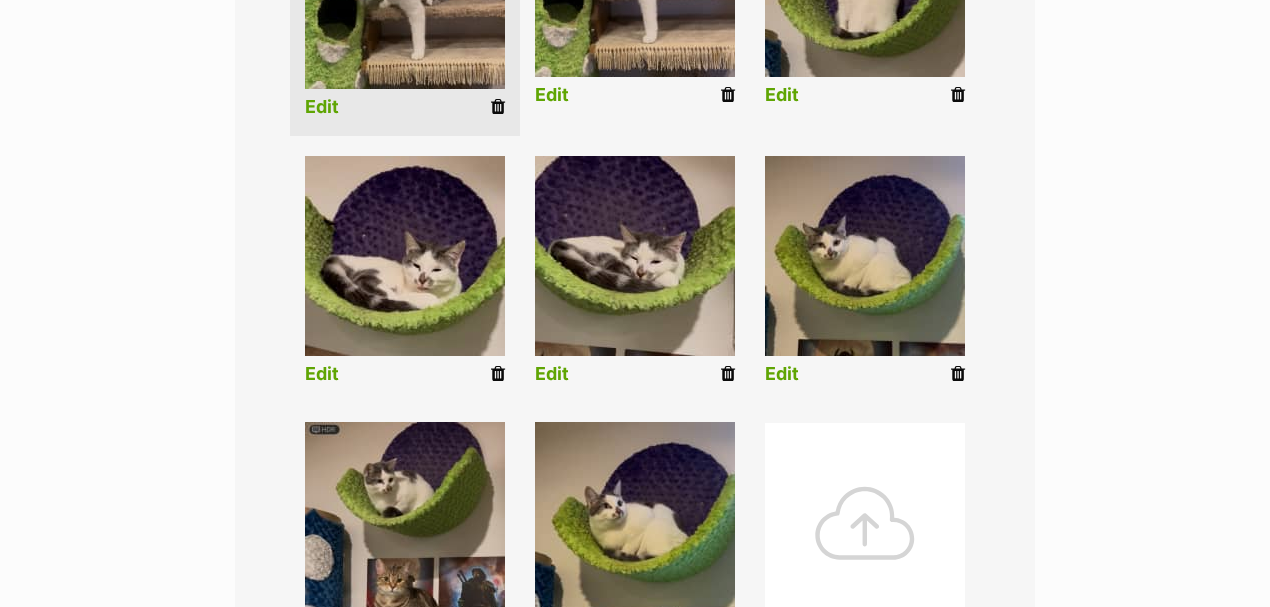 click at bounding box center (498, 374) 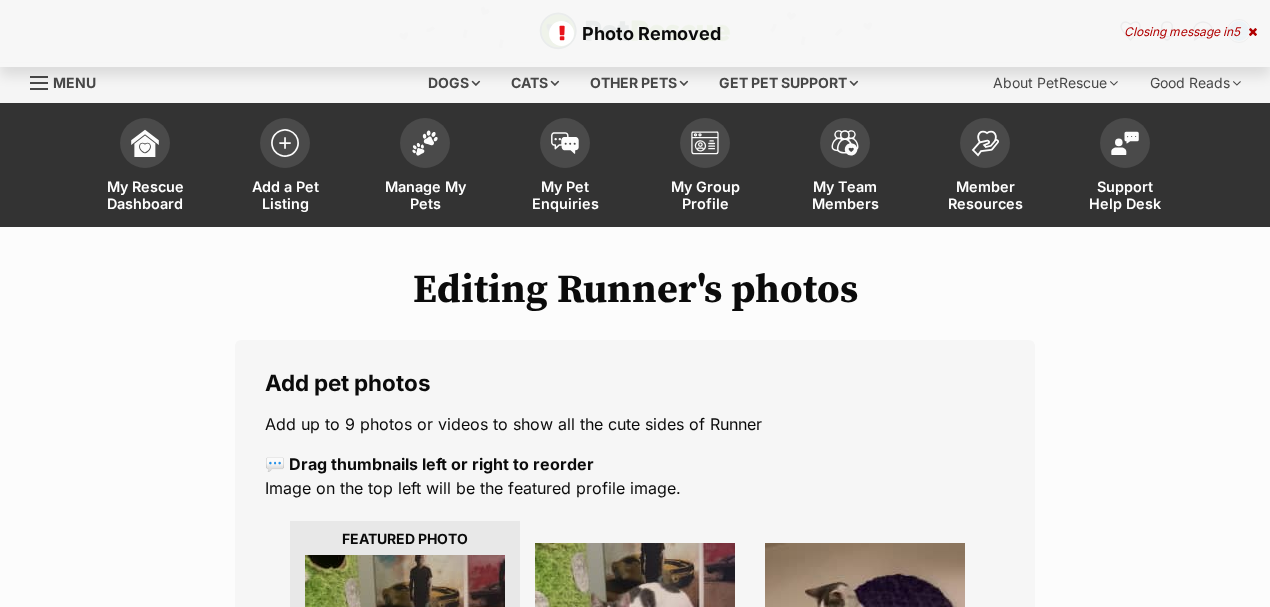 scroll, scrollTop: 0, scrollLeft: 0, axis: both 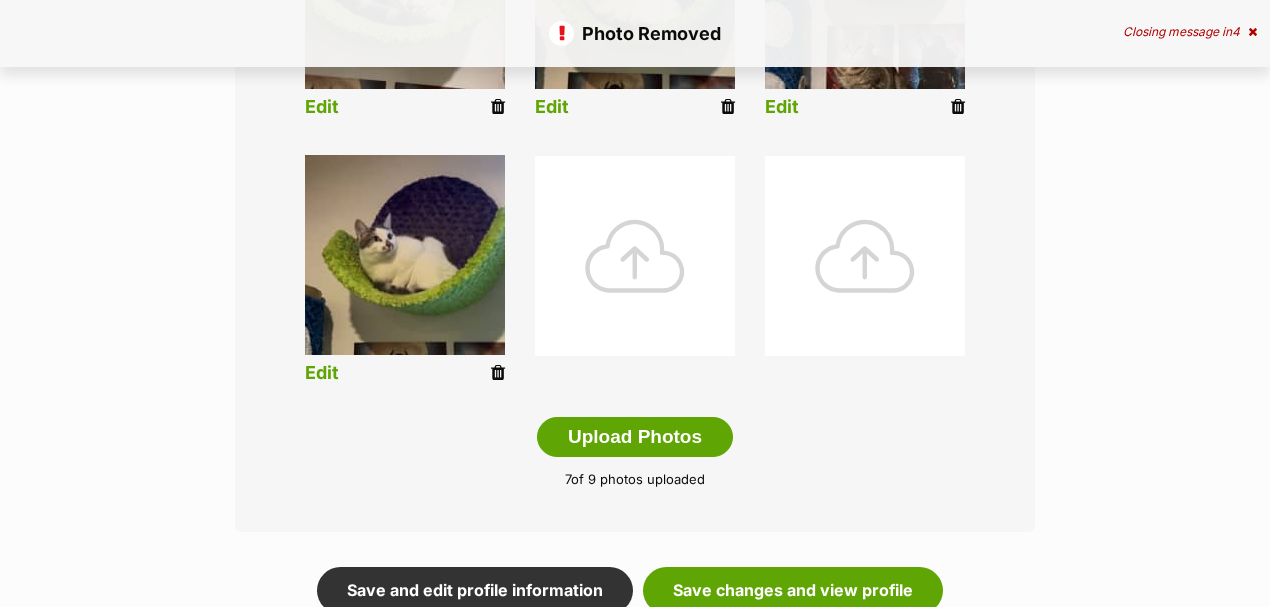 click at bounding box center [635, 256] 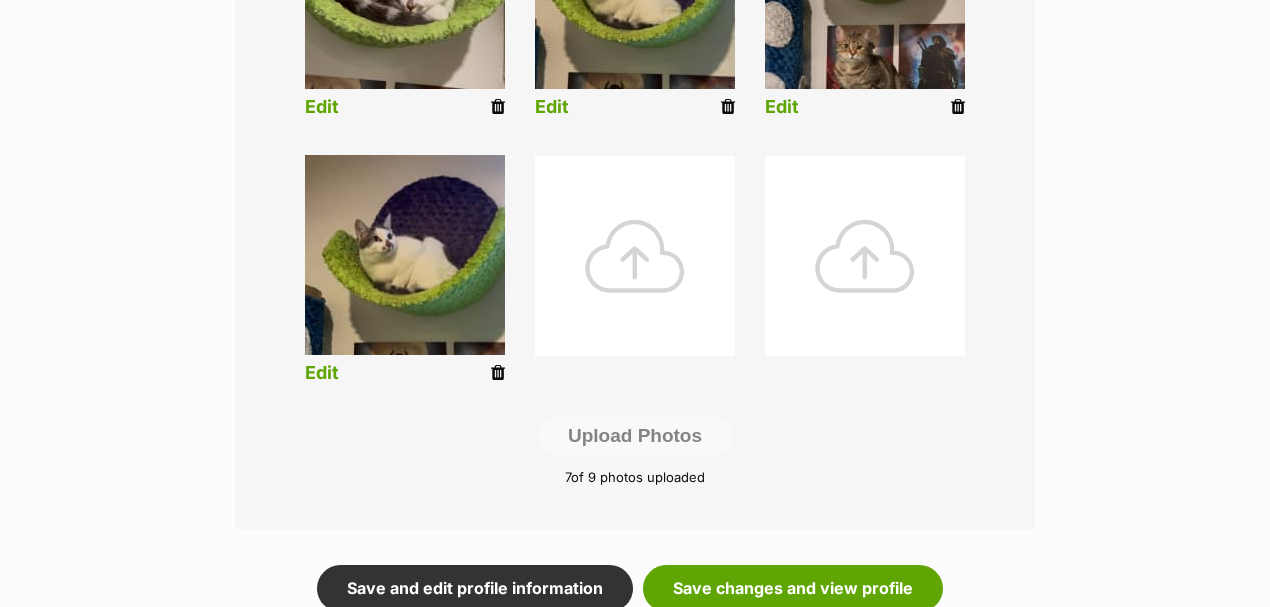 click at bounding box center (635, 256) 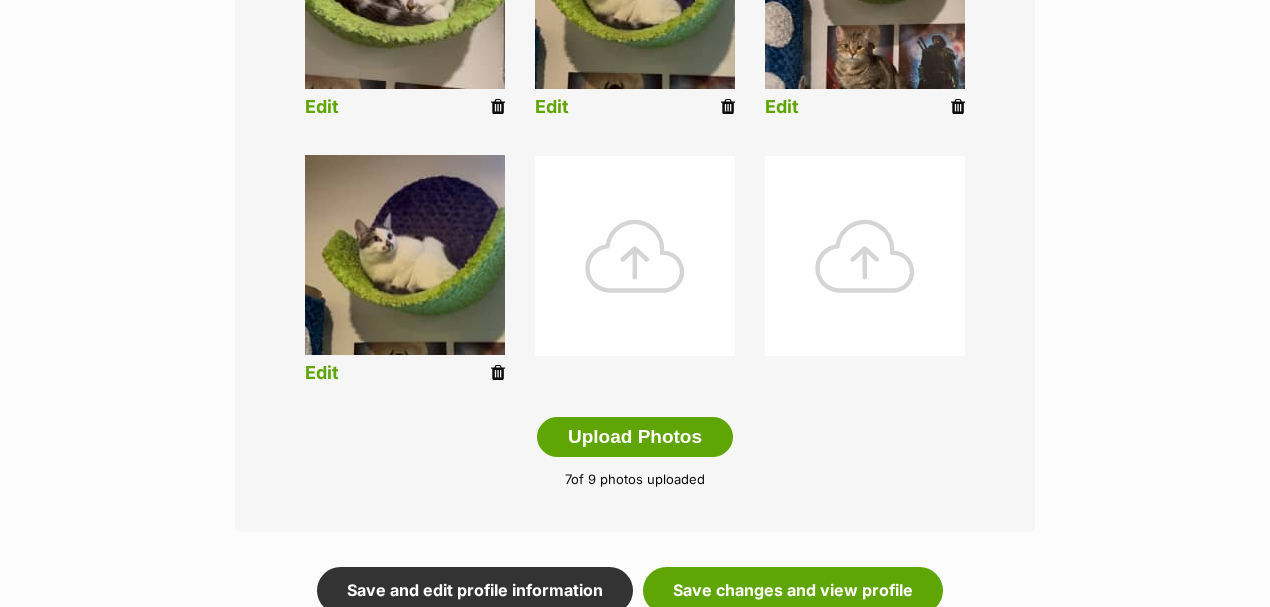 click at bounding box center (635, 256) 